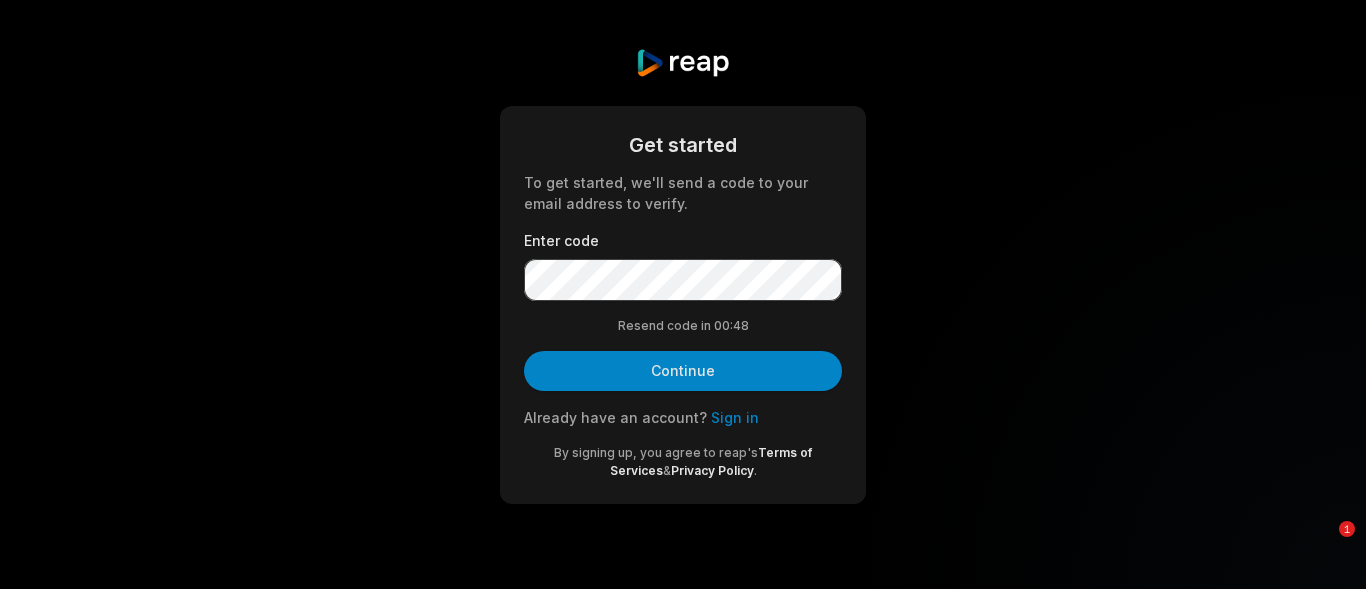 scroll, scrollTop: 0, scrollLeft: 0, axis: both 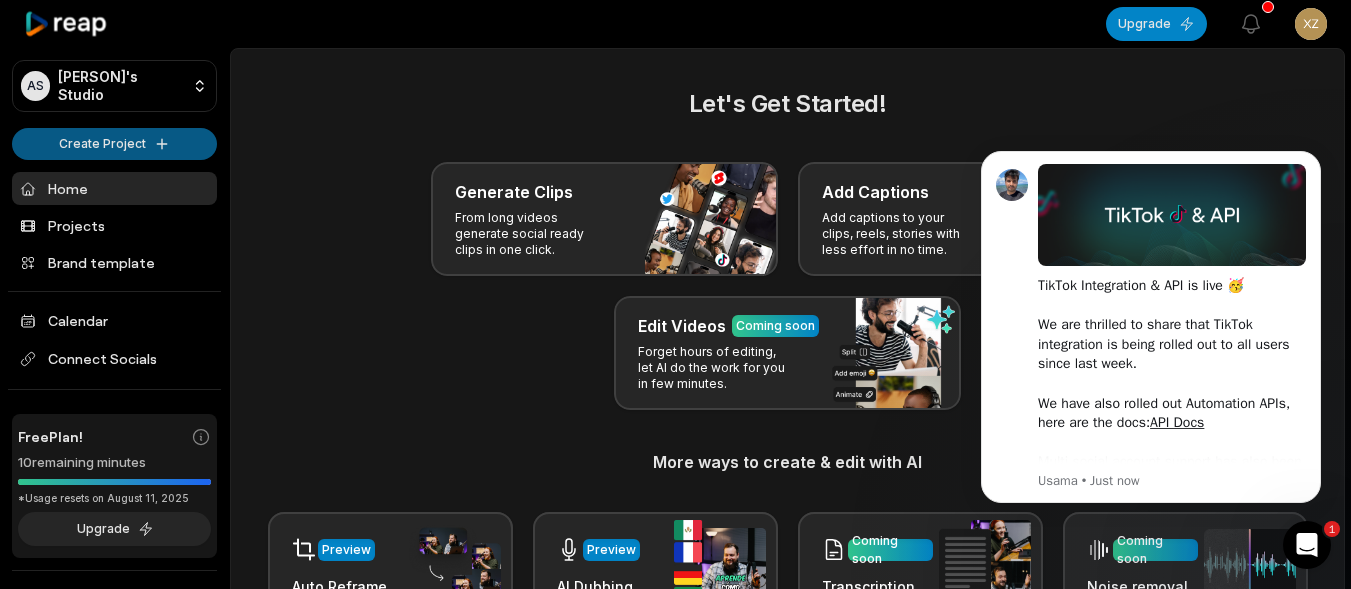 click on "AS Ayu's Studio Create Project Home Projects Brand template Calendar Connect Socials Free  Plan! 10  remaining minutes *Usage resets on August 11, 2025 Upgrade Help Privacy Terms Open sidebar Upgrade View notifications Open user menu   Let's Get Started! Generate Clips From long videos generate social ready clips in one click. Add Captions Add captions to your clips, reels, stories with less effort in no time. Edit Videos Coming soon Forget hours of editing, let AI do the work for you in few minutes. More ways to create & edit with AI Preview Auto Reframe Preview AI Dubbing Coming soon Transcription Coming soon Noise removal Recent Projects View all Made with   in San Francisco 1 You are currently on a  FREE Plan : Minutes used means the duration of input video in minutes which is being processed to create clips." at bounding box center [675, 294] 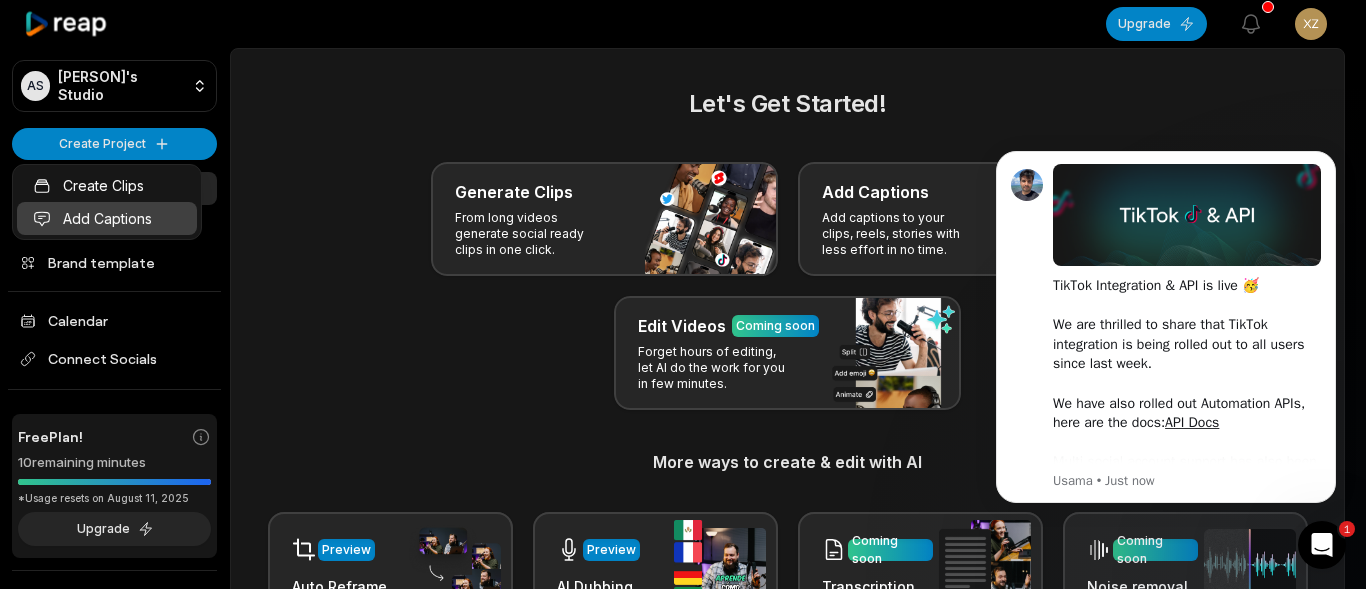 click on "Add Captions" at bounding box center [107, 218] 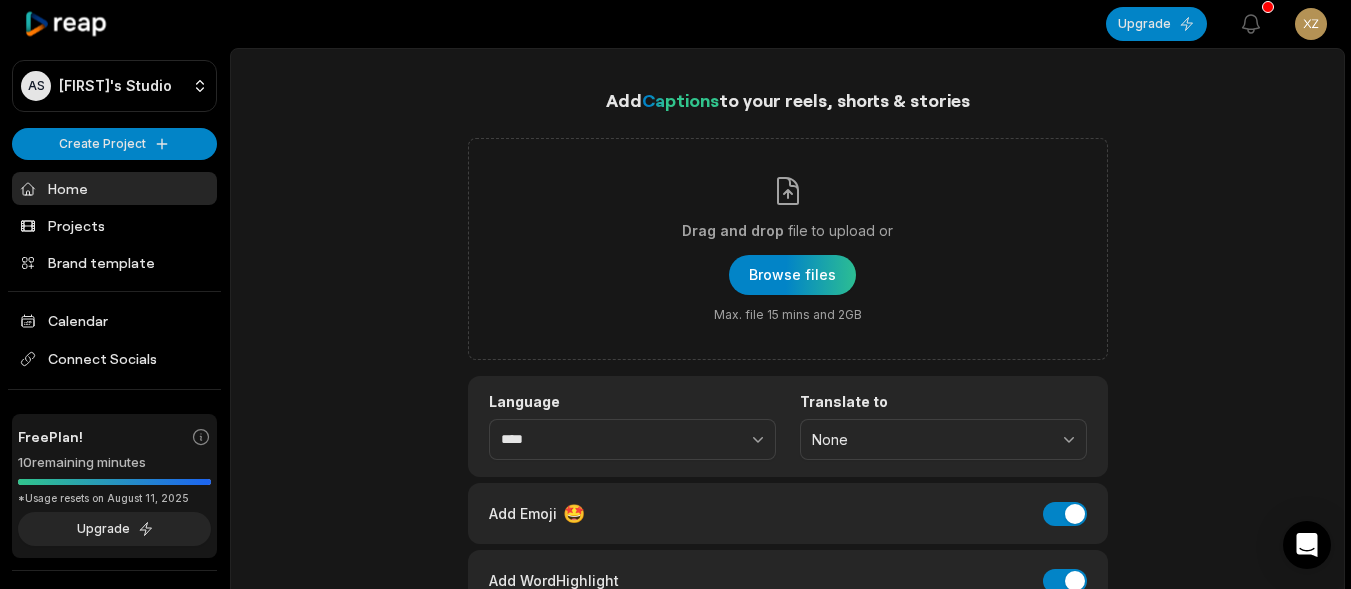scroll, scrollTop: 0, scrollLeft: 0, axis: both 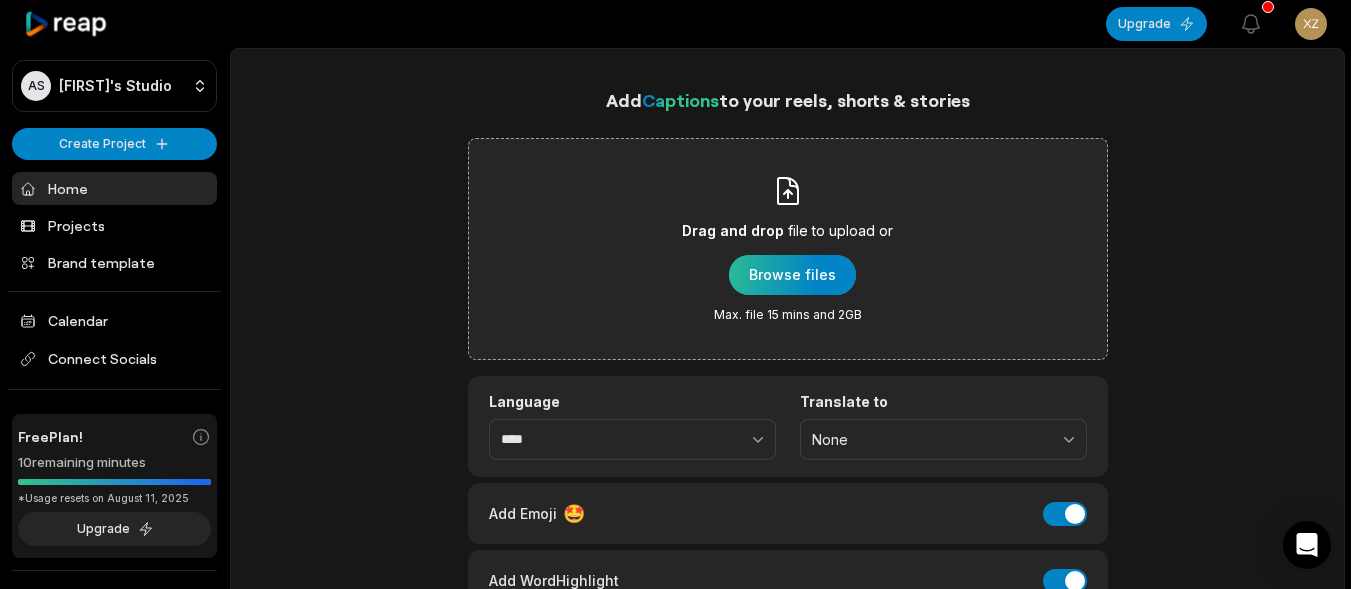 click at bounding box center [792, 275] 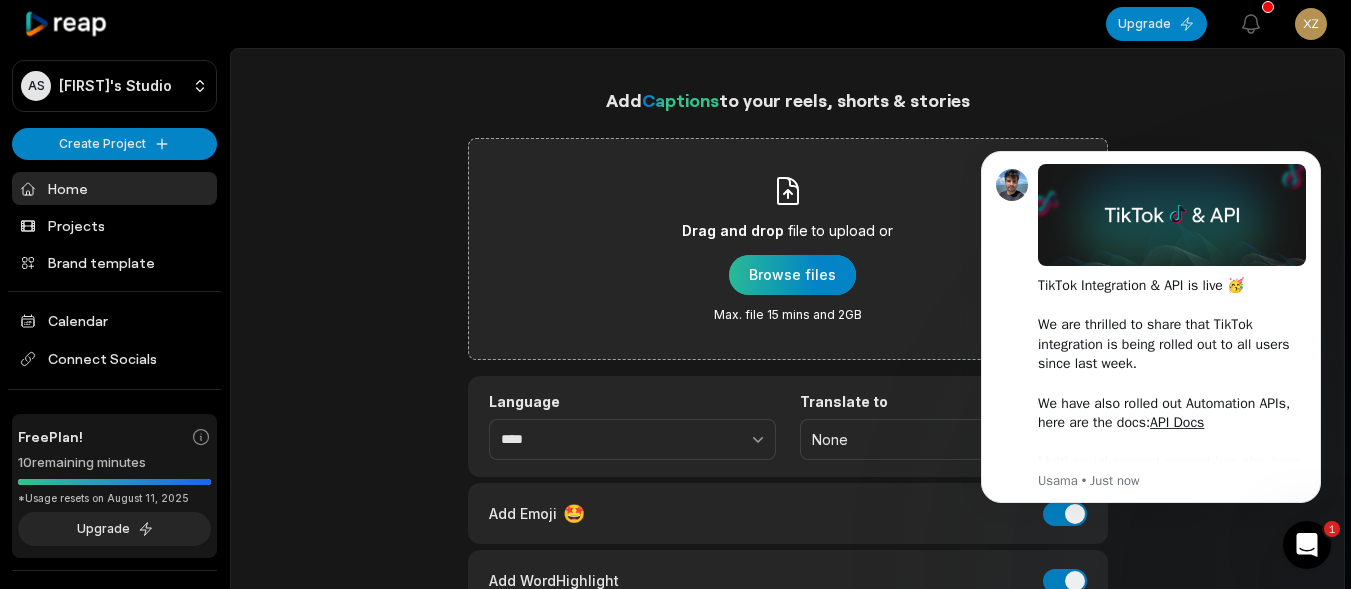 scroll, scrollTop: 0, scrollLeft: 0, axis: both 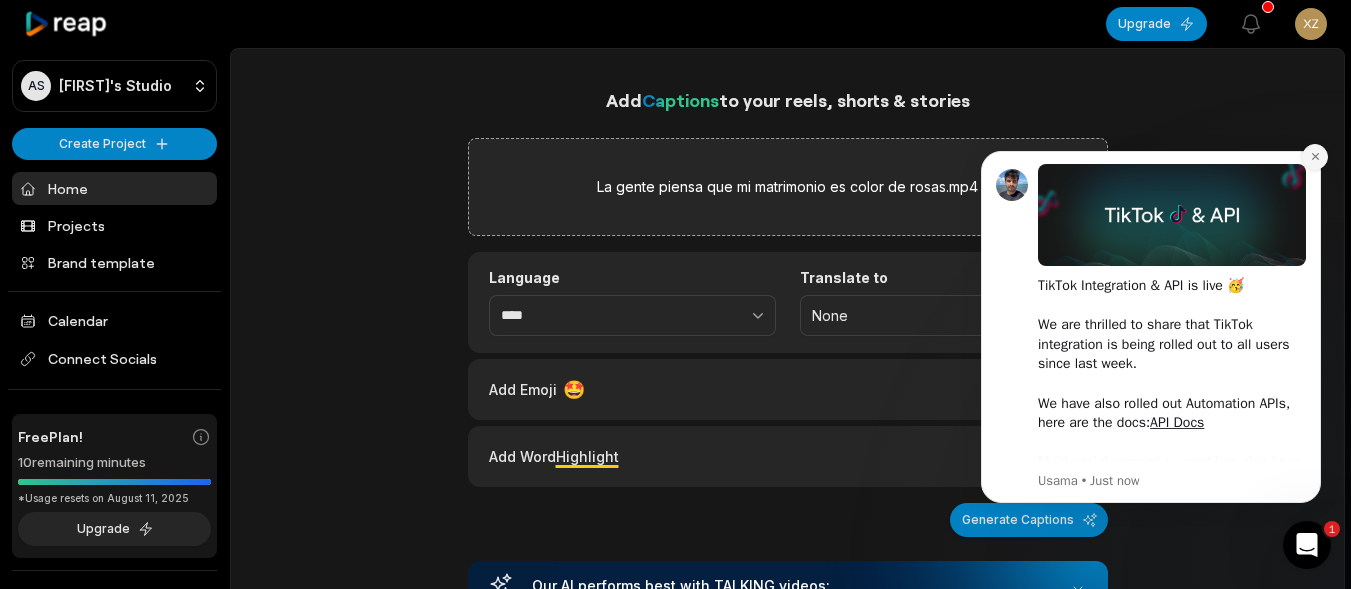 click at bounding box center [1315, 157] 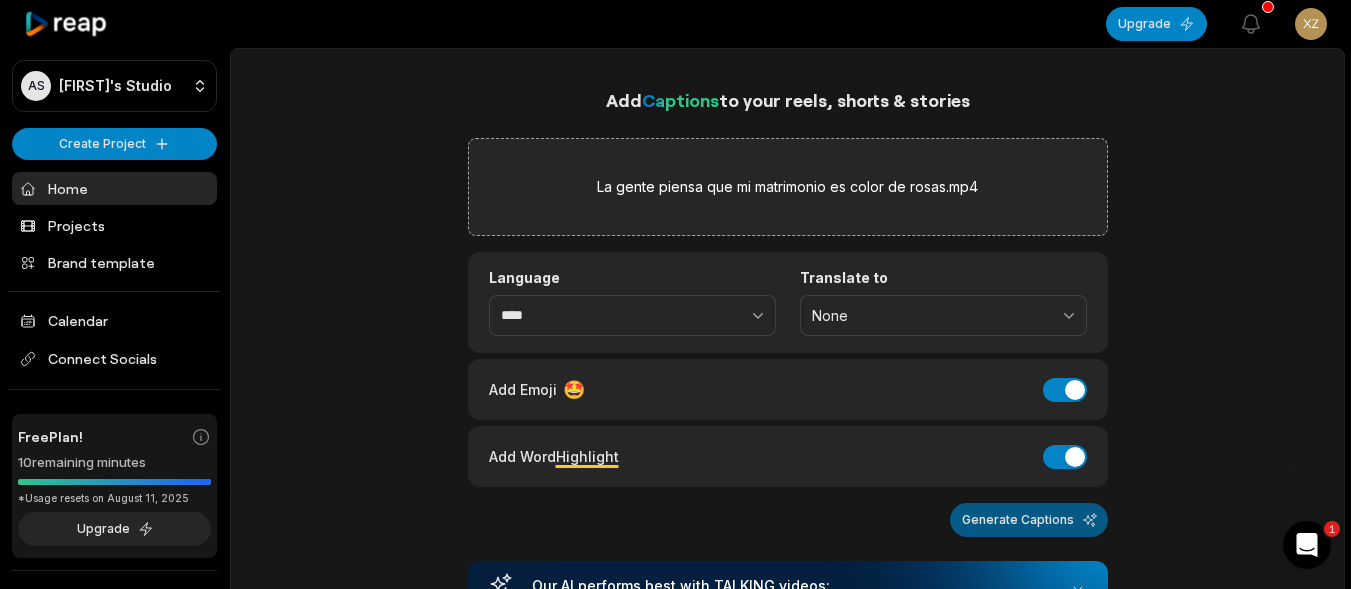 click on "Generate Captions" at bounding box center (1029, 520) 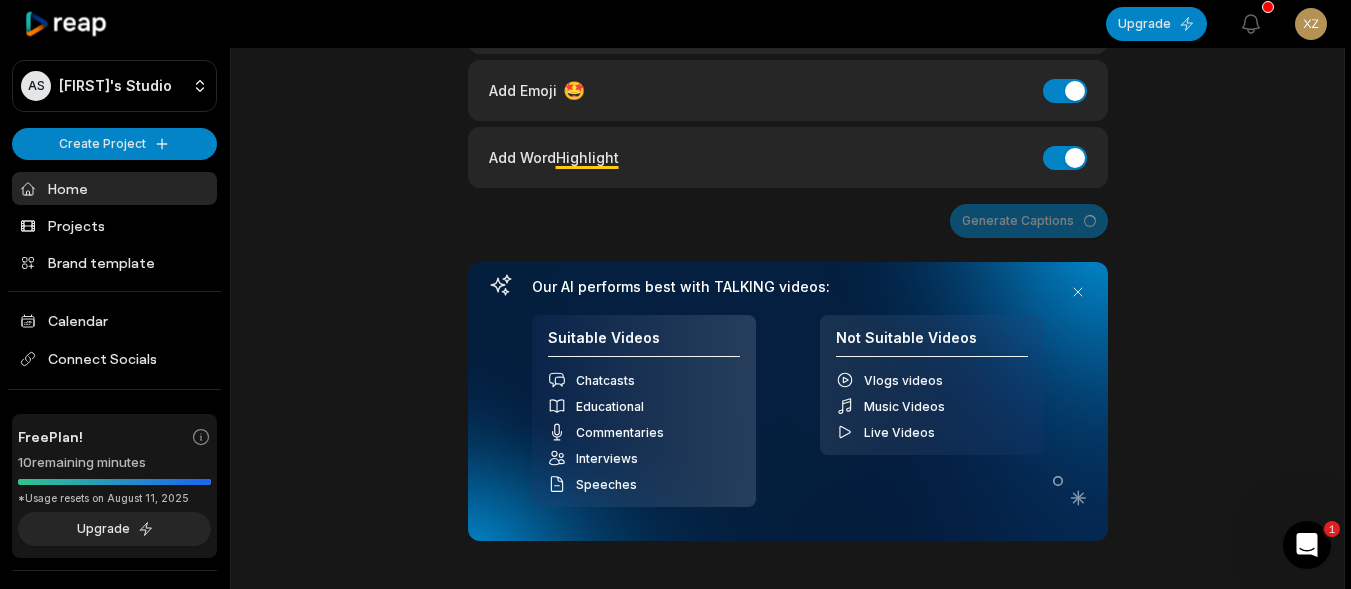scroll, scrollTop: 300, scrollLeft: 0, axis: vertical 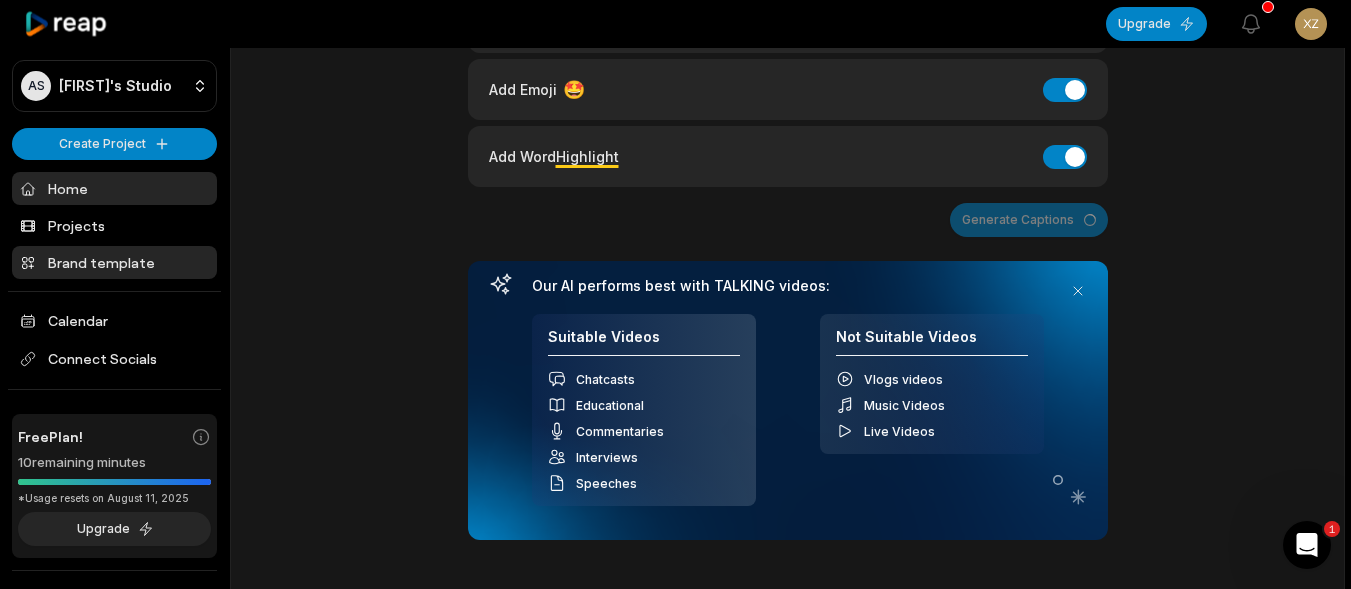 click on "Brand template" at bounding box center (114, 262) 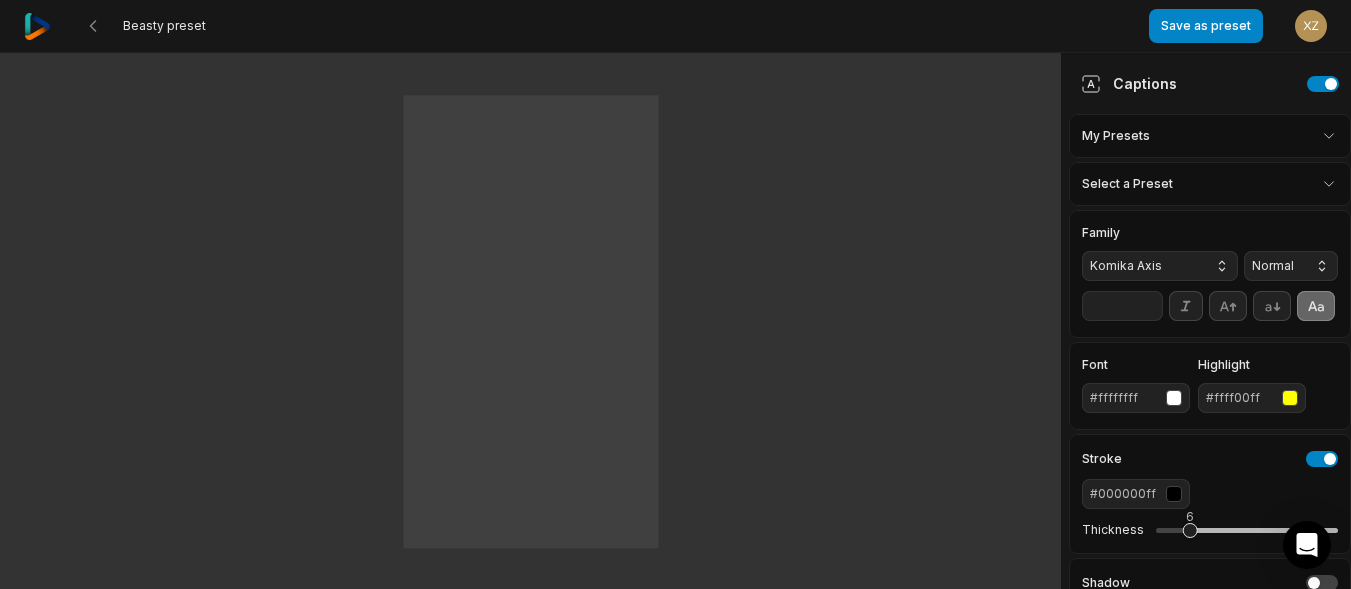 scroll, scrollTop: 0, scrollLeft: 0, axis: both 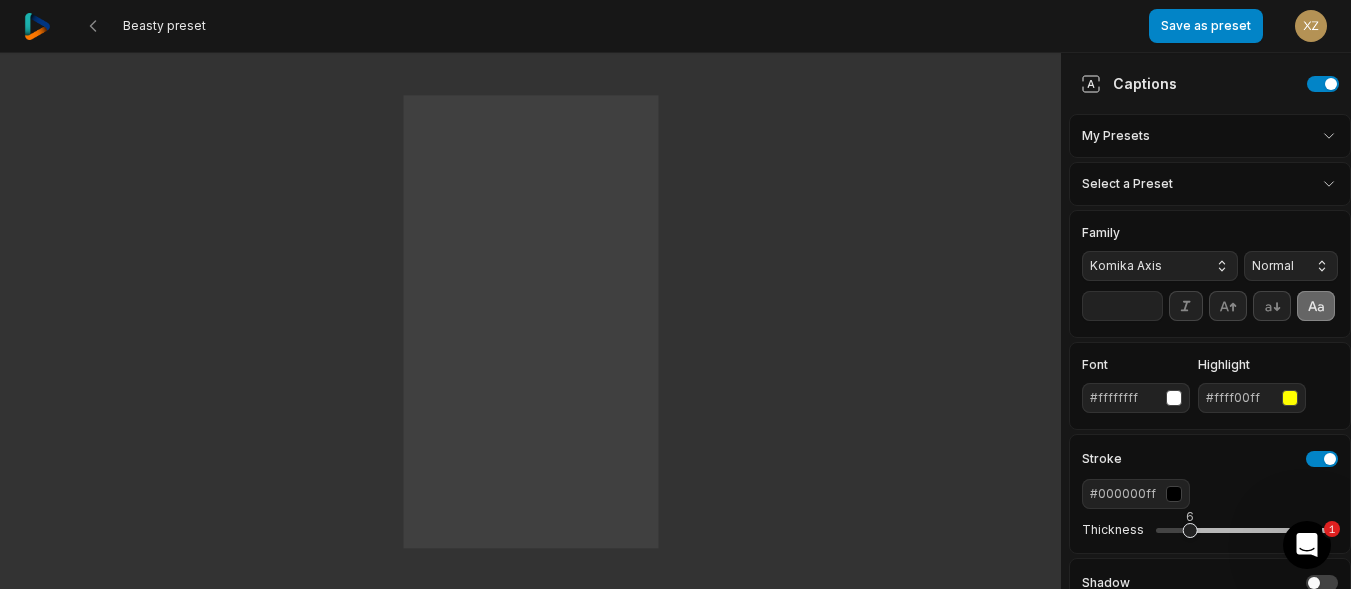click on "One One   small small   step step for for   man man One One   giant giant   leap leap for for   mankind mankind" at bounding box center [530, 321] 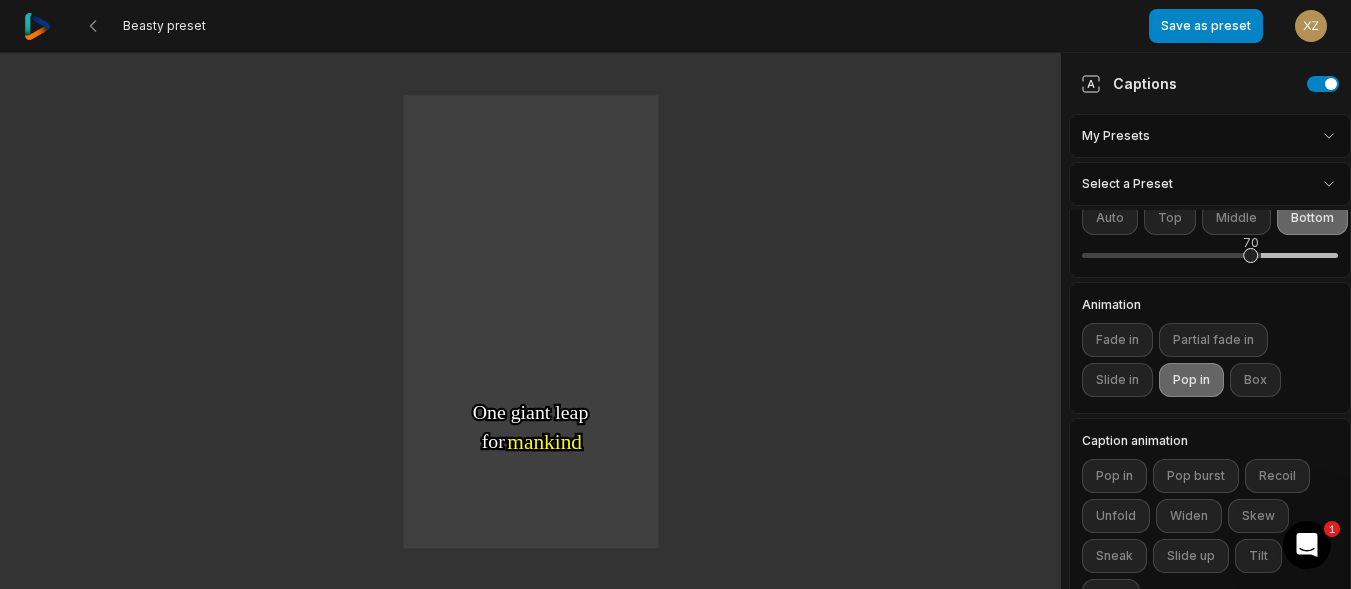 scroll, scrollTop: 500, scrollLeft: 0, axis: vertical 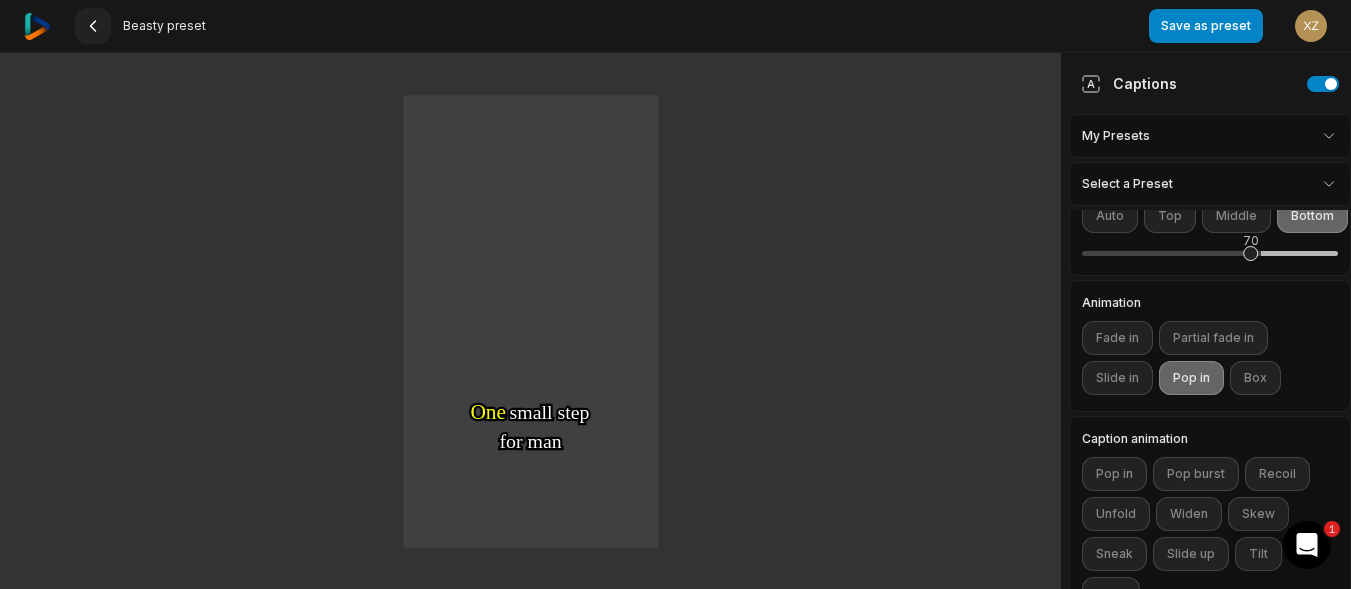 click 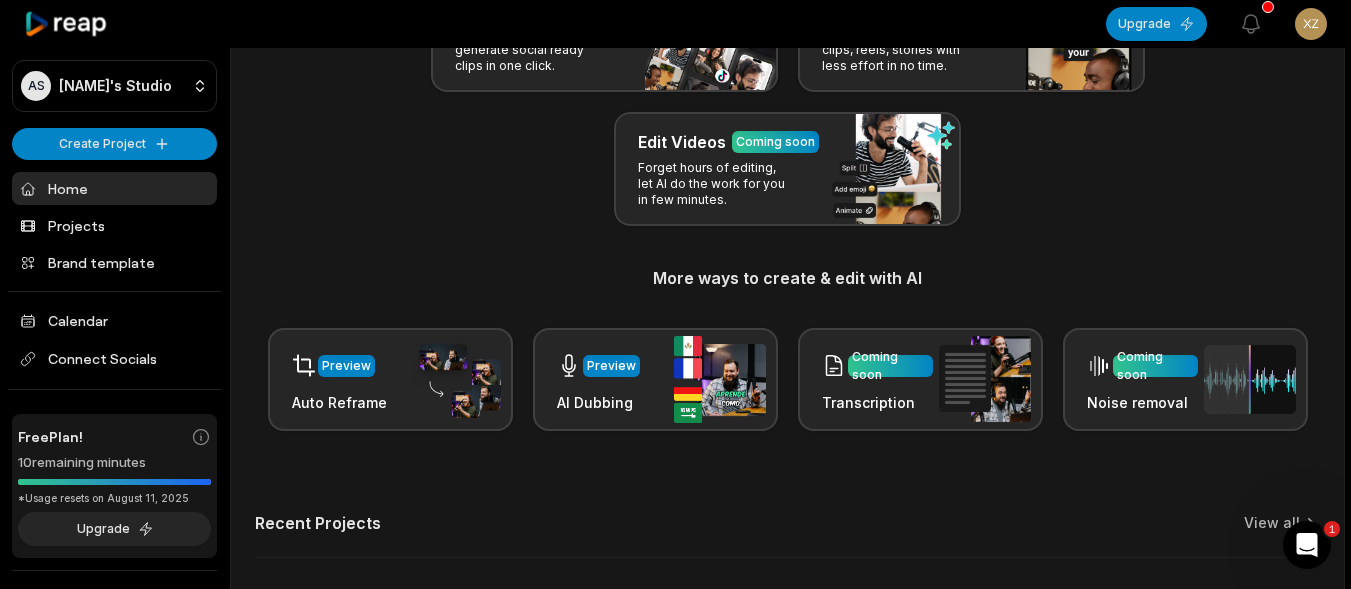 scroll, scrollTop: 281, scrollLeft: 0, axis: vertical 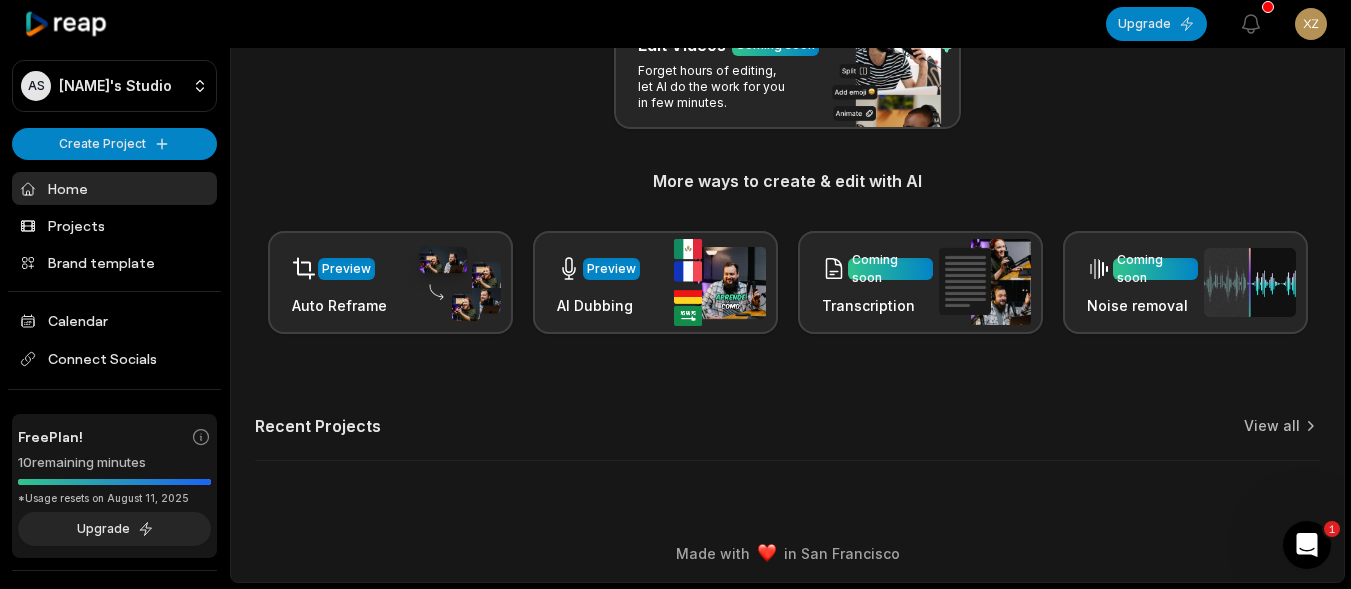 click on "Home" at bounding box center [114, 188] 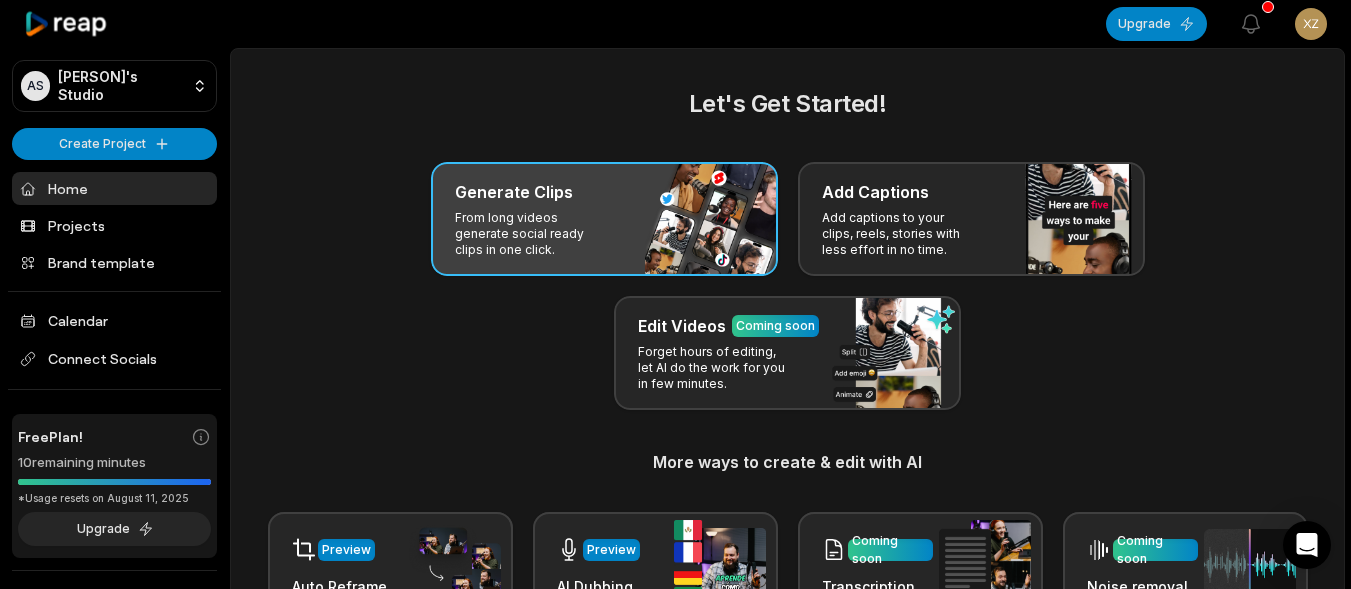 scroll, scrollTop: 0, scrollLeft: 0, axis: both 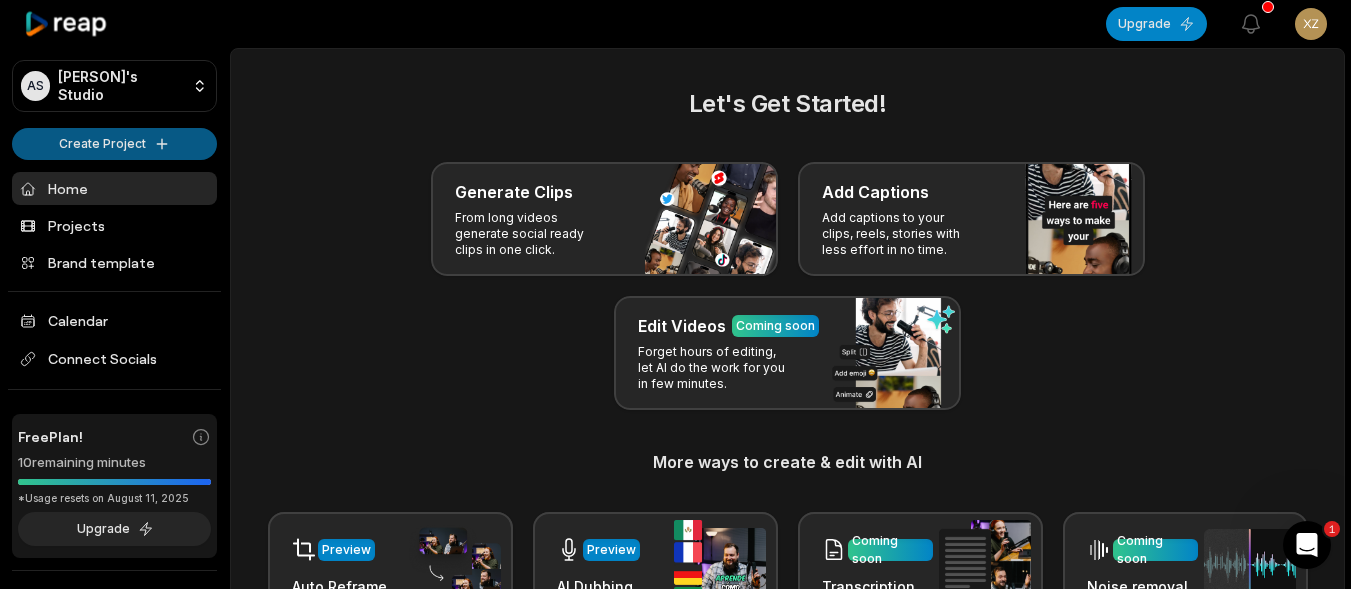 click on "AS Ayu's Studio Create Project Home Projects Brand template Calendar Connect Socials Free  Plan! 10  remaining minutes *Usage resets on August 11, 2025 Upgrade Help Privacy Terms Open sidebar Upgrade View notifications Open user menu   Let's Get Started! Generate Clips From long videos generate social ready clips in one click. Add Captions Add captions to your clips, reels, stories with less effort in no time. Edit Videos Coming soon Forget hours of editing, let AI do the work for you in few minutes. More ways to create & edit with AI Preview Auto Reframe Preview AI Dubbing Coming soon Transcription Coming soon Noise removal Recent Projects View all Made with   in San Francisco 1" at bounding box center (675, 294) 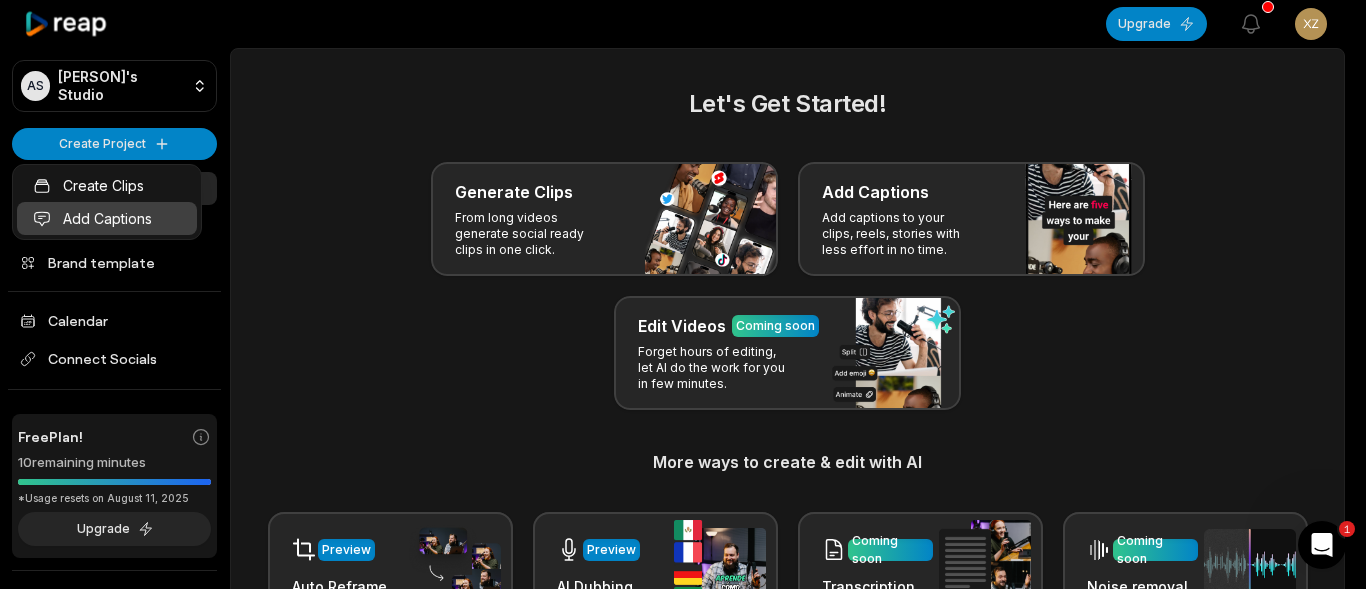 click on "Add Captions" at bounding box center [107, 218] 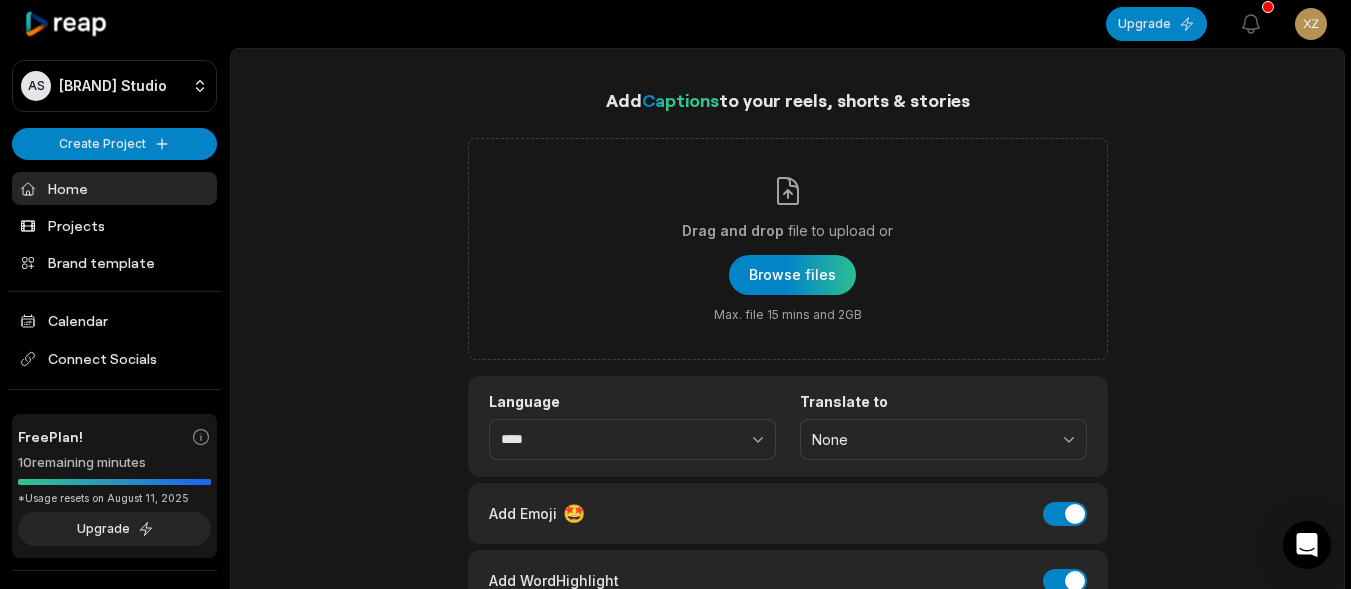 scroll, scrollTop: 0, scrollLeft: 0, axis: both 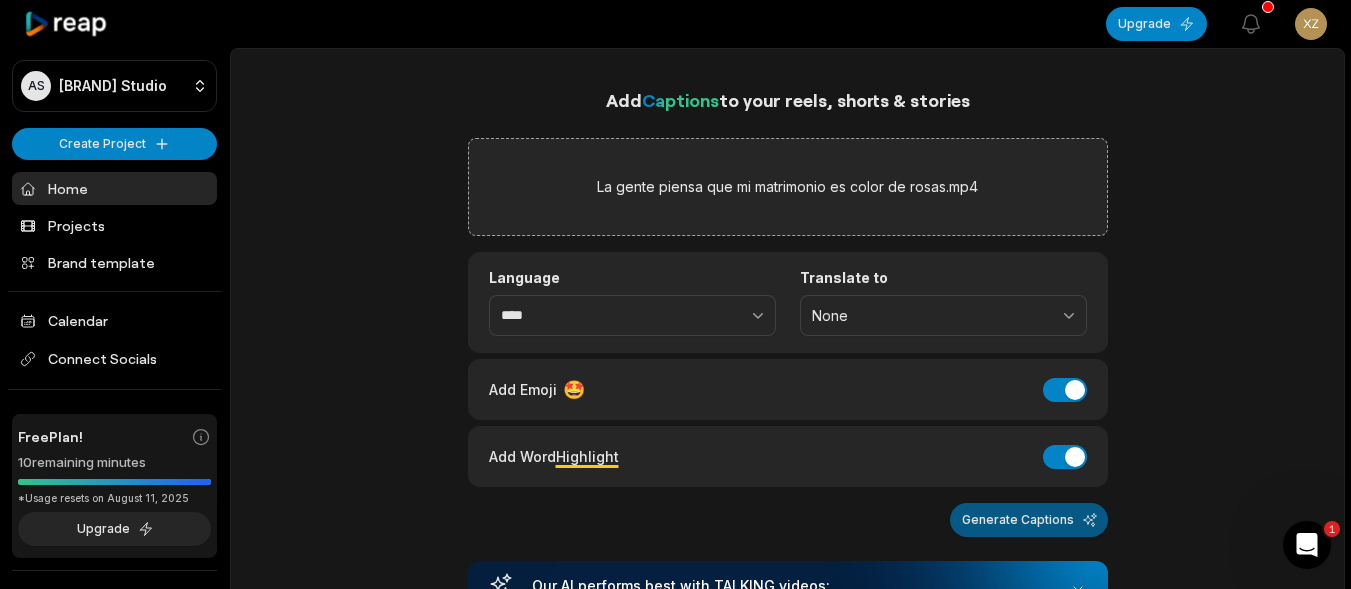 click on "Generate Captions" at bounding box center (1029, 520) 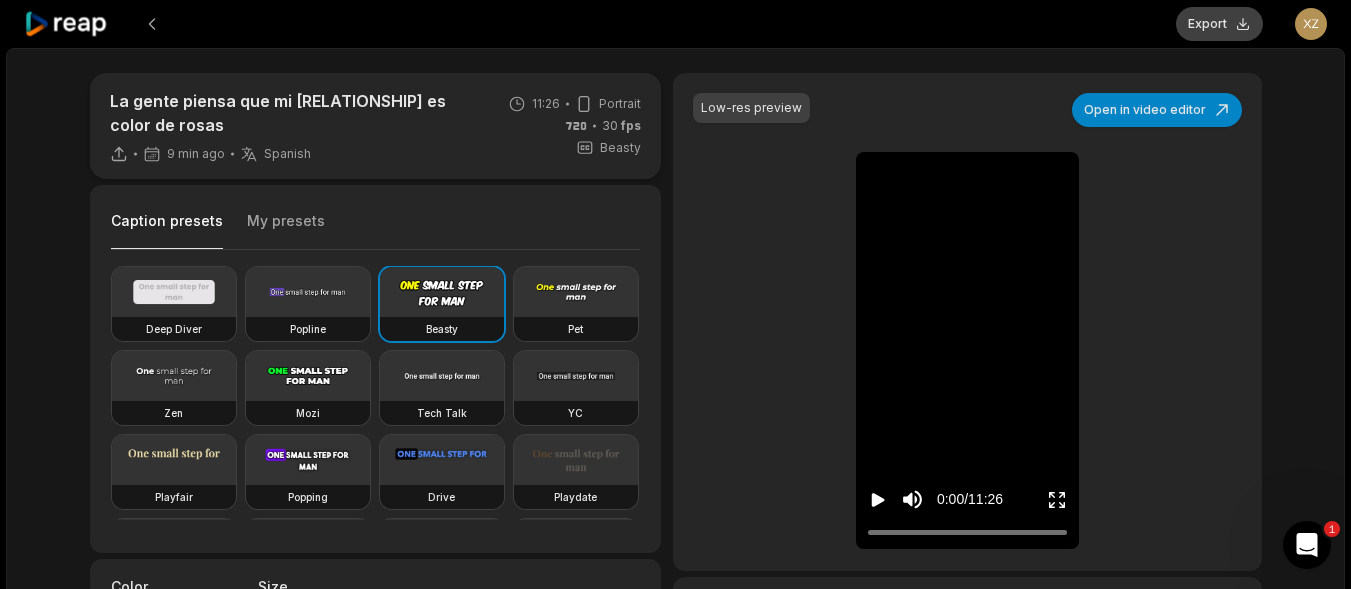 click on "Export" at bounding box center (1219, 24) 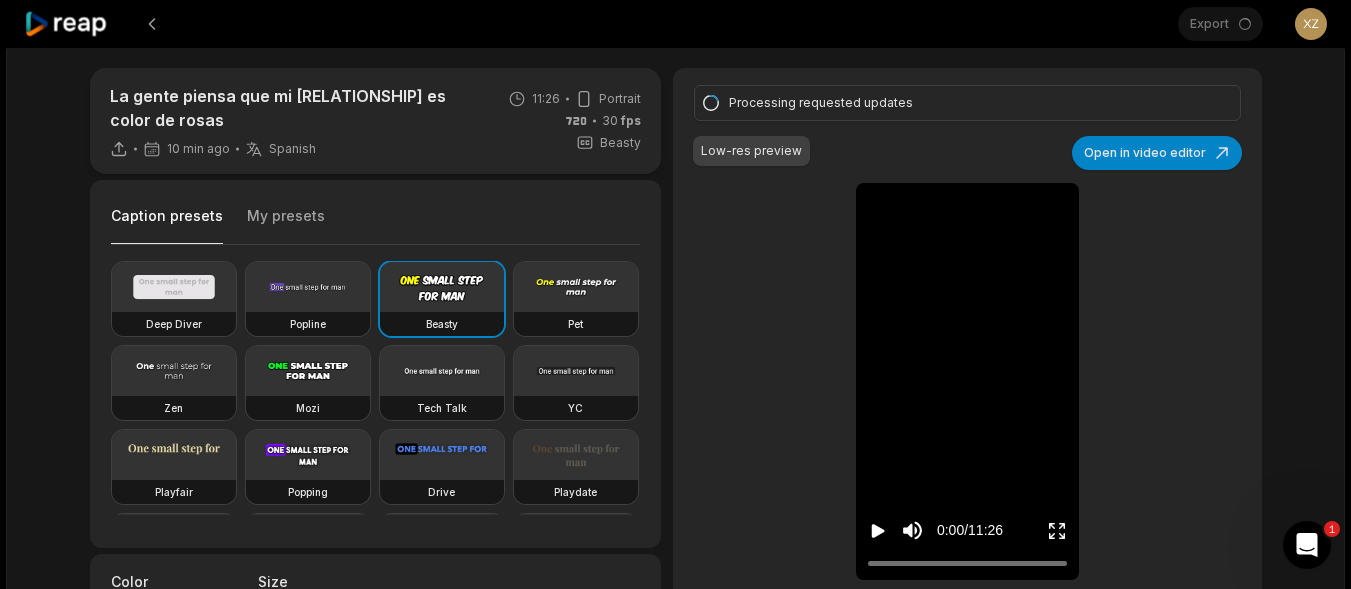 scroll, scrollTop: 0, scrollLeft: 0, axis: both 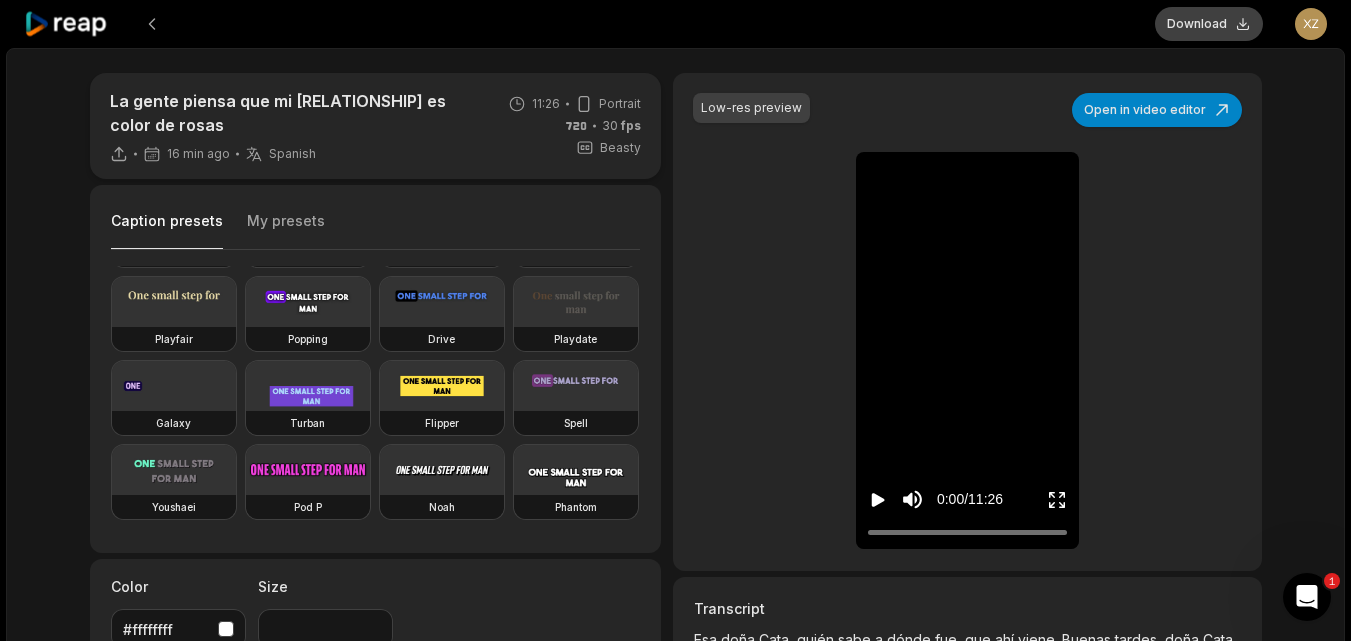 click on "Download" at bounding box center (1209, 24) 